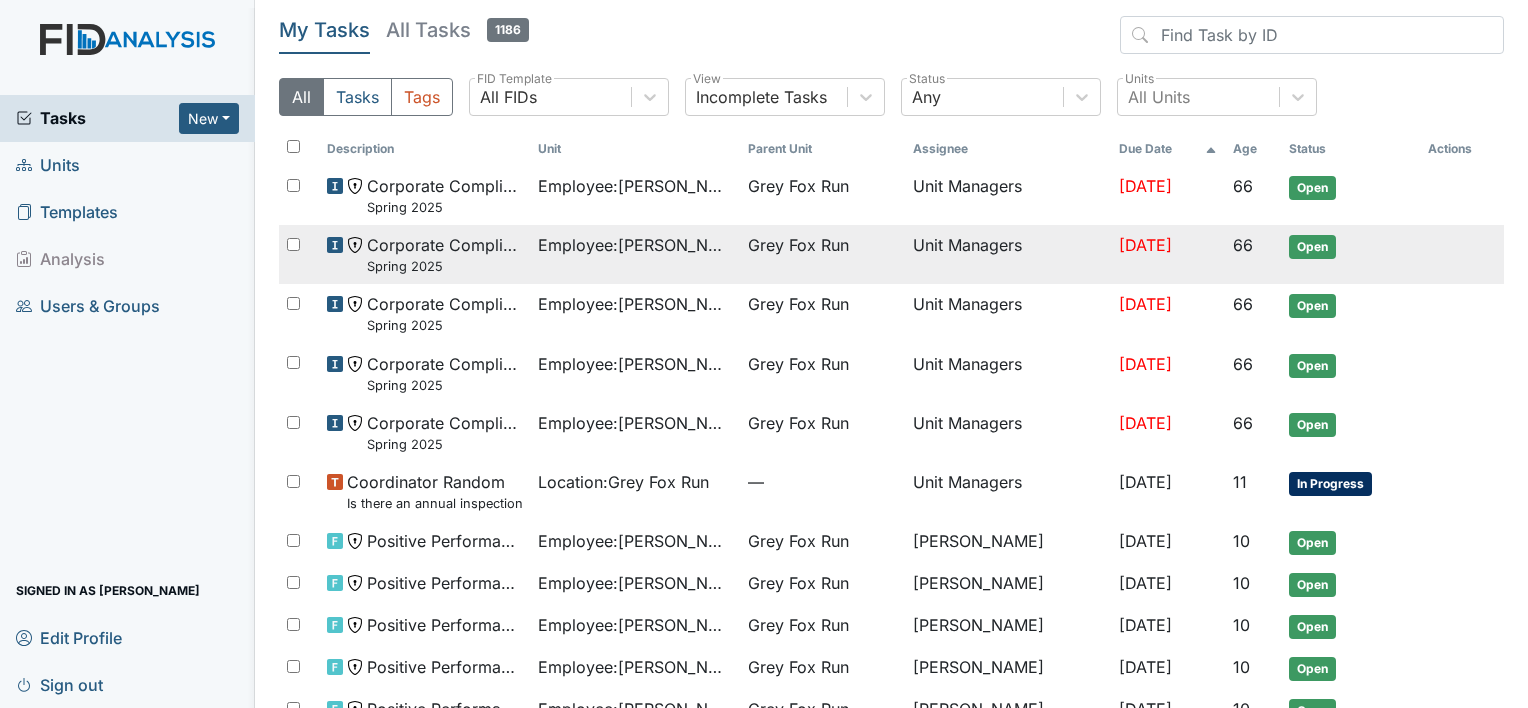 scroll, scrollTop: 0, scrollLeft: 0, axis: both 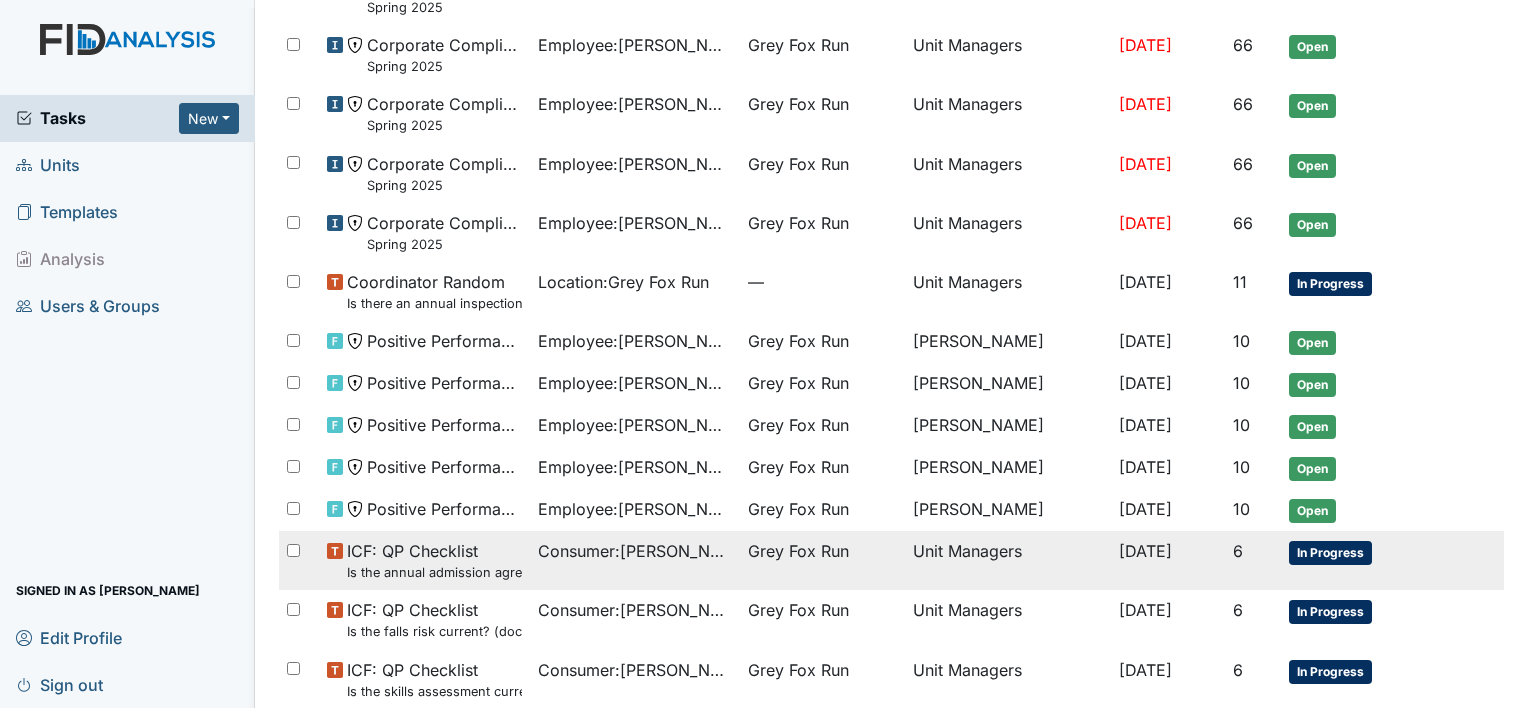 click on "Consumer :  Clark, Bruce" at bounding box center [635, 551] 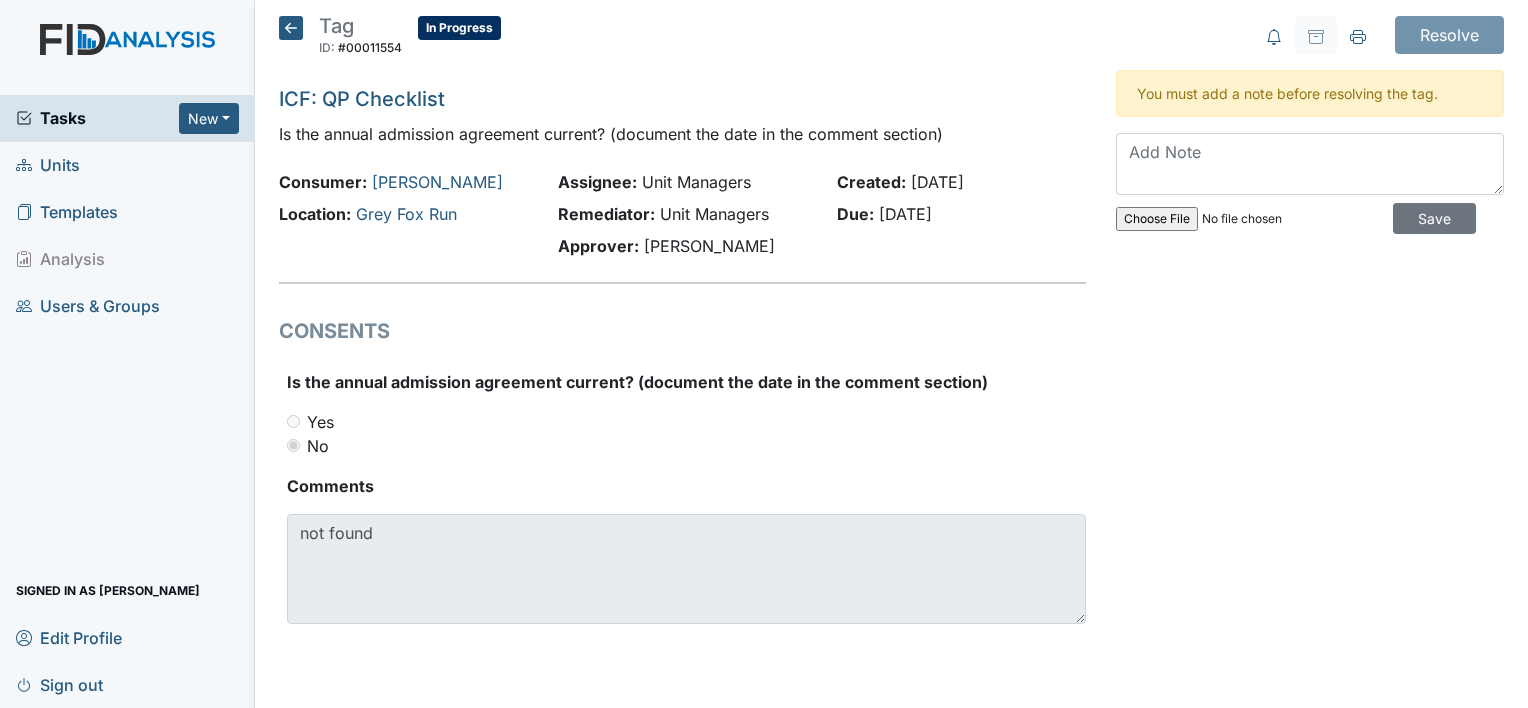 scroll, scrollTop: 0, scrollLeft: 0, axis: both 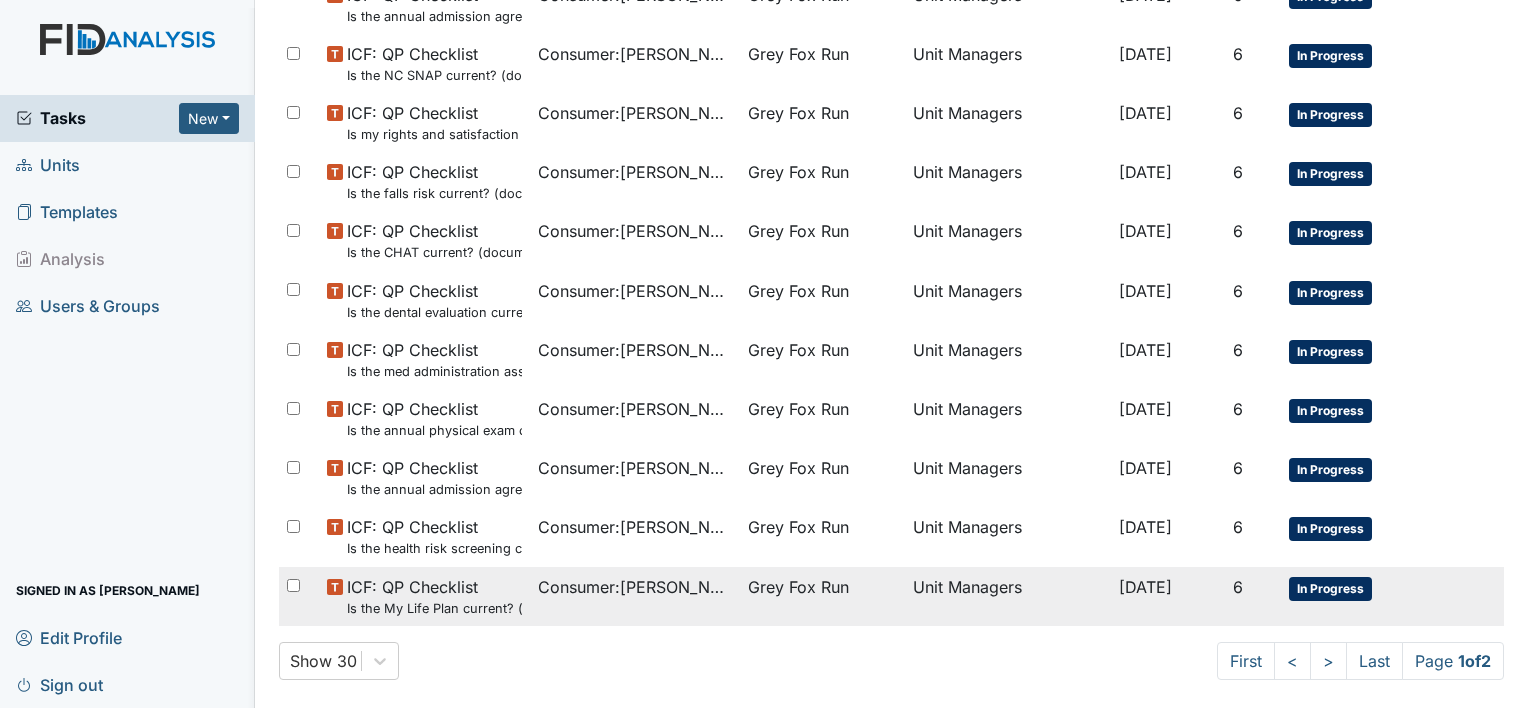 click on "Grey Fox Run" at bounding box center (822, 596) 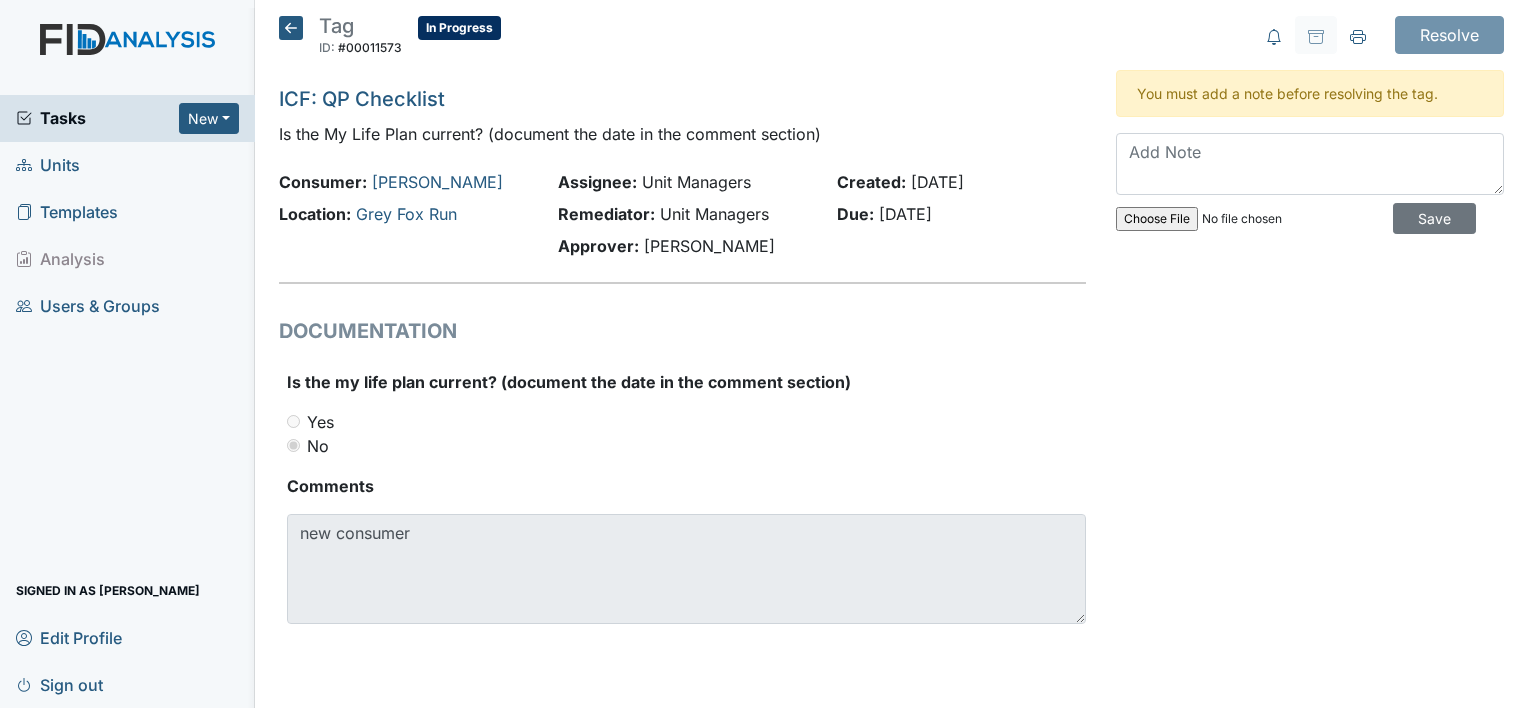 scroll, scrollTop: 0, scrollLeft: 0, axis: both 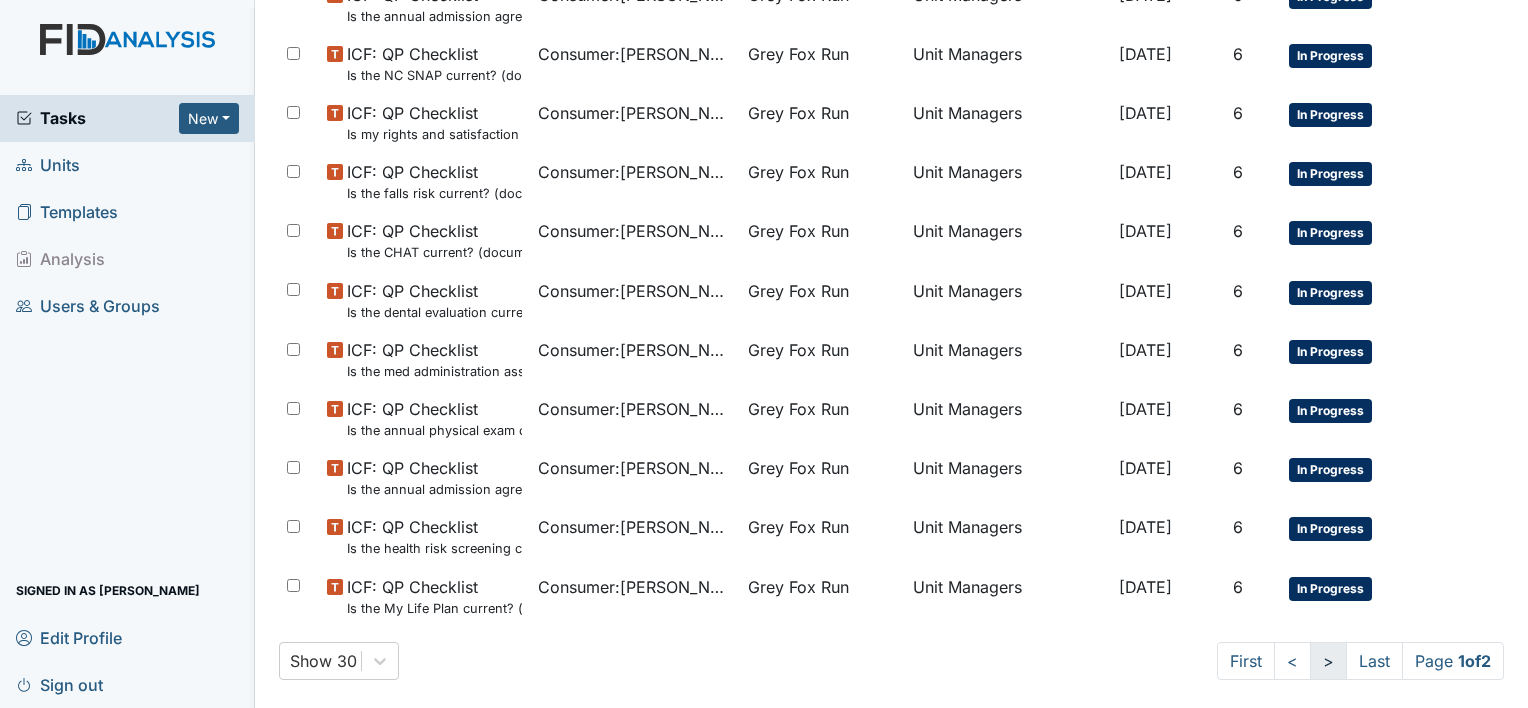 click on ">" at bounding box center (1328, 661) 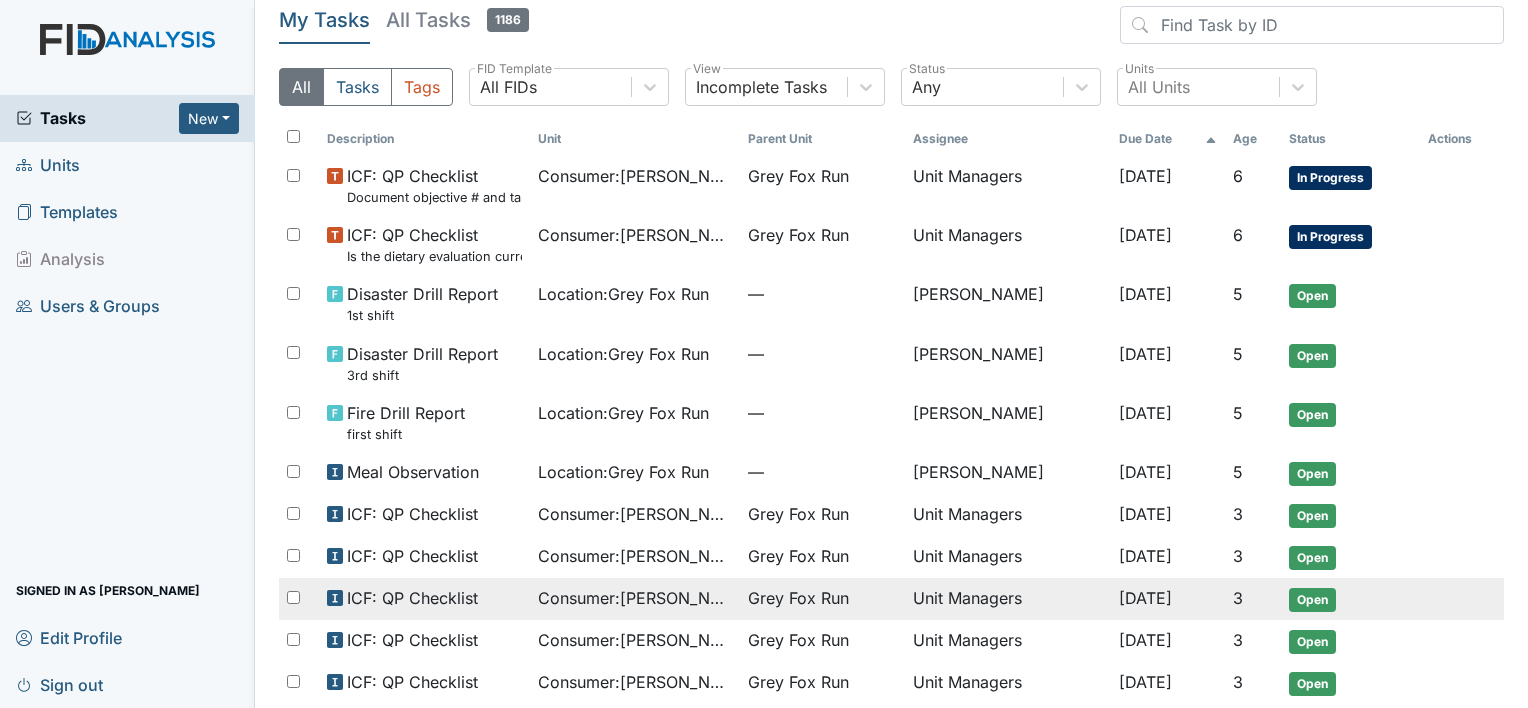 scroll, scrollTop: 0, scrollLeft: 0, axis: both 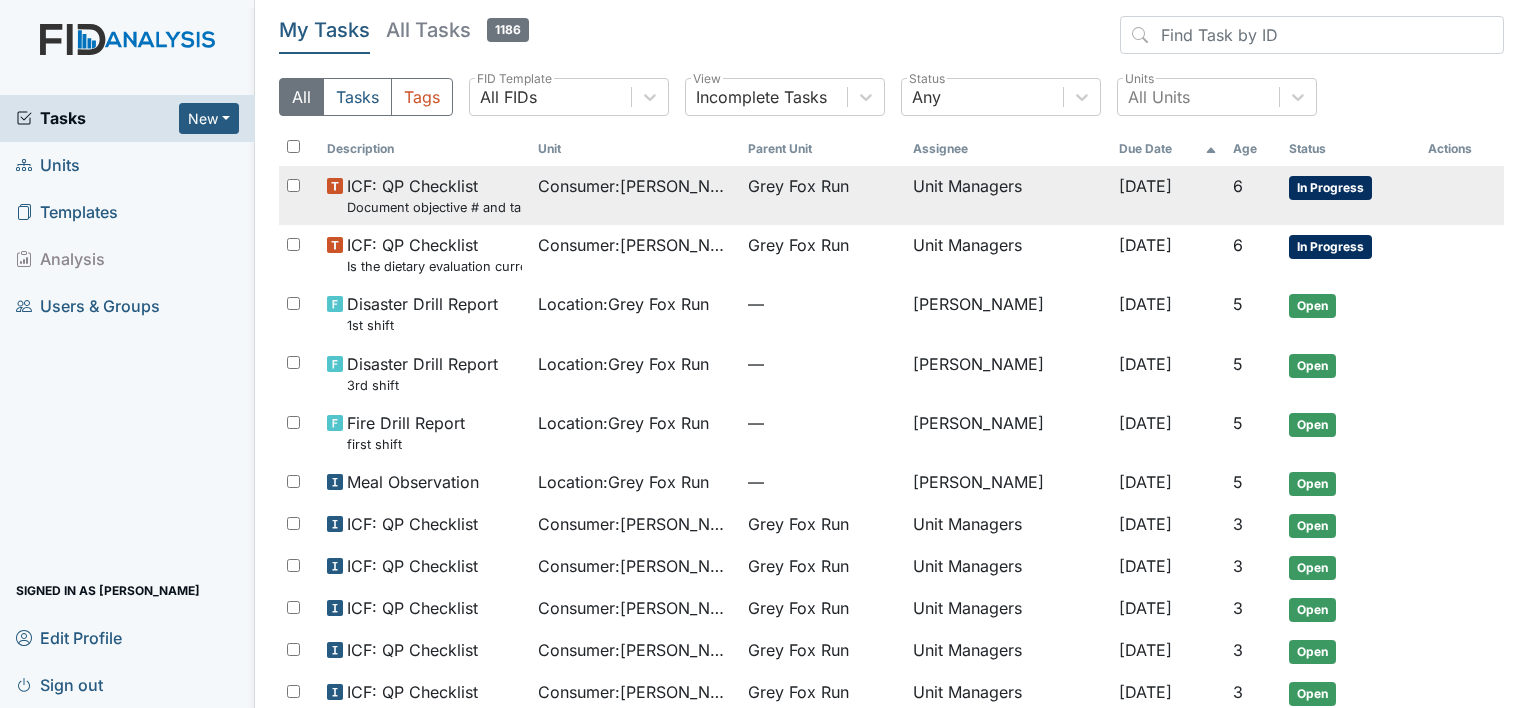 click on "Consumer :  Moore, Keon" at bounding box center (635, 195) 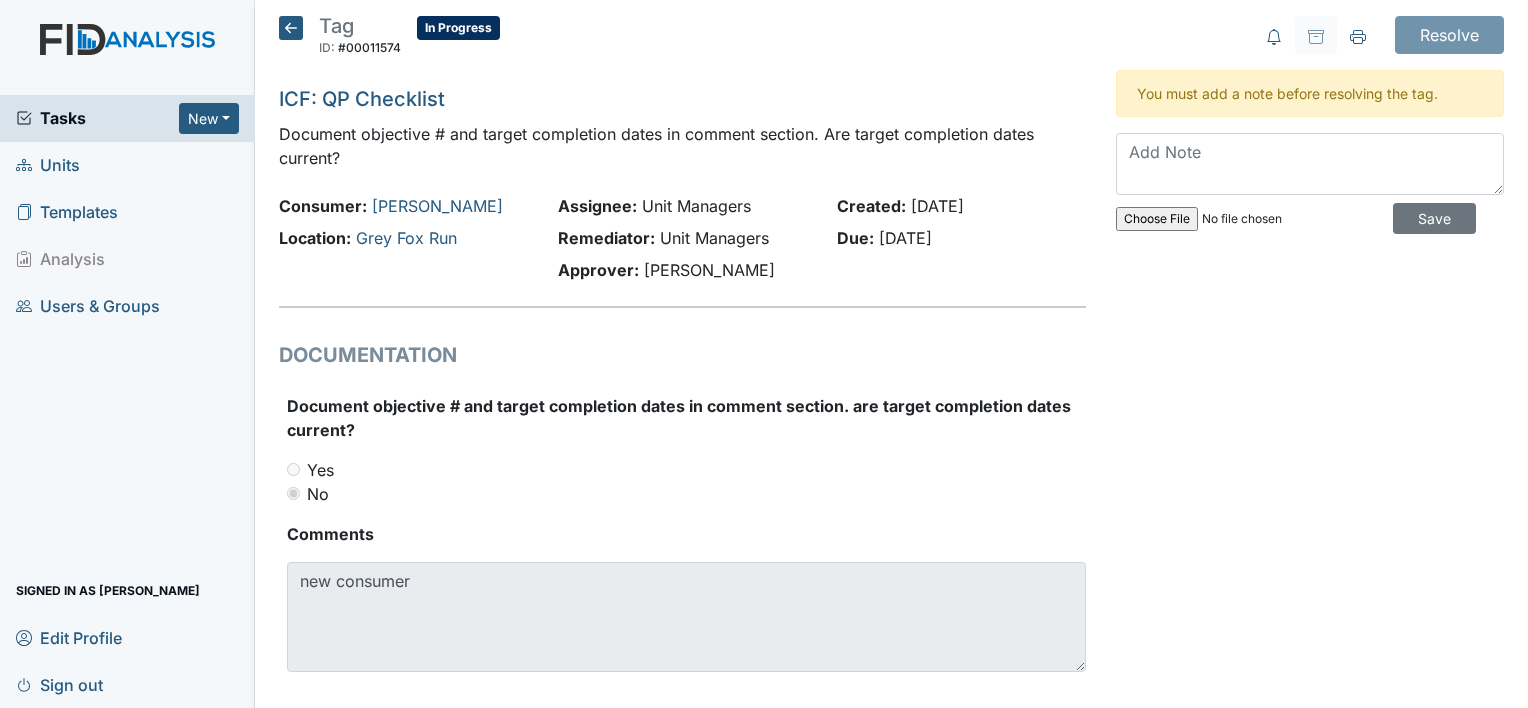 scroll, scrollTop: 0, scrollLeft: 0, axis: both 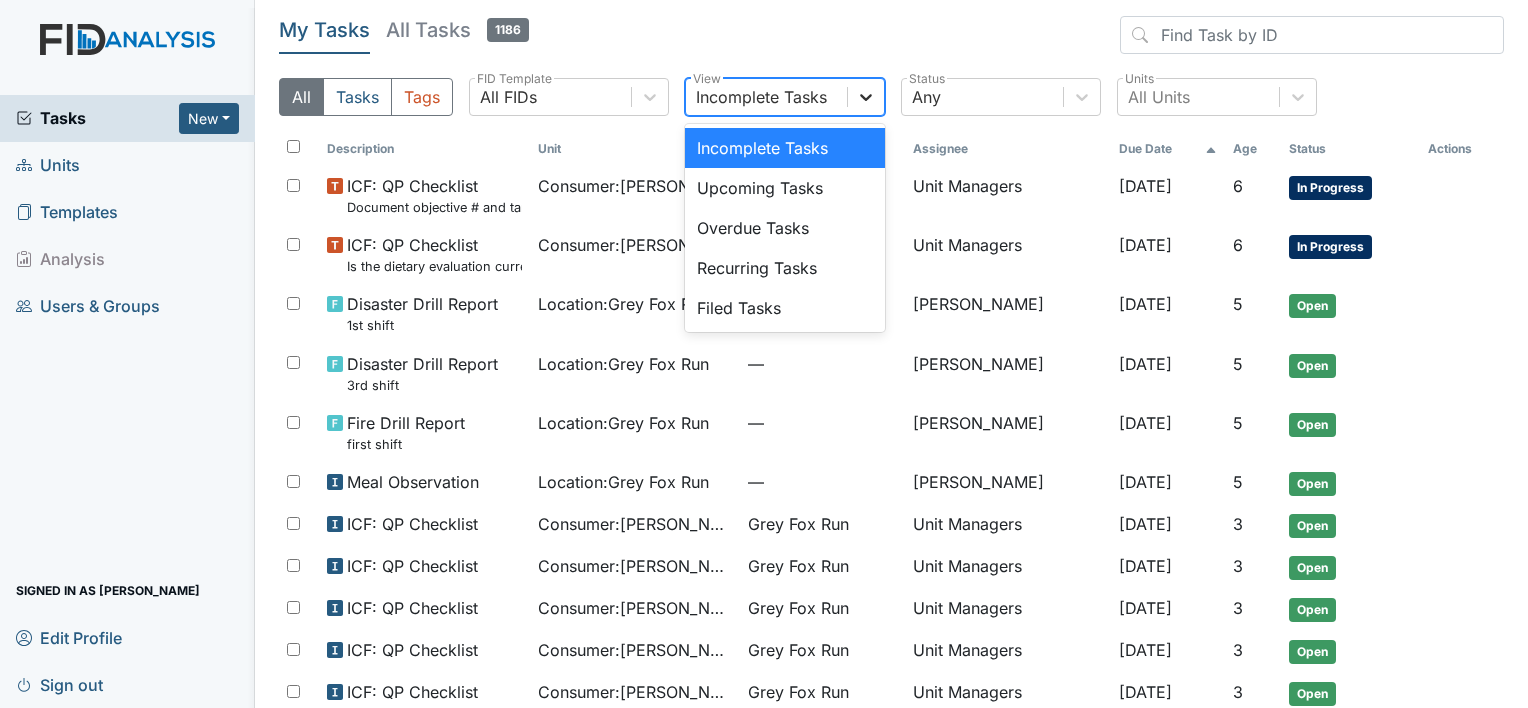 click 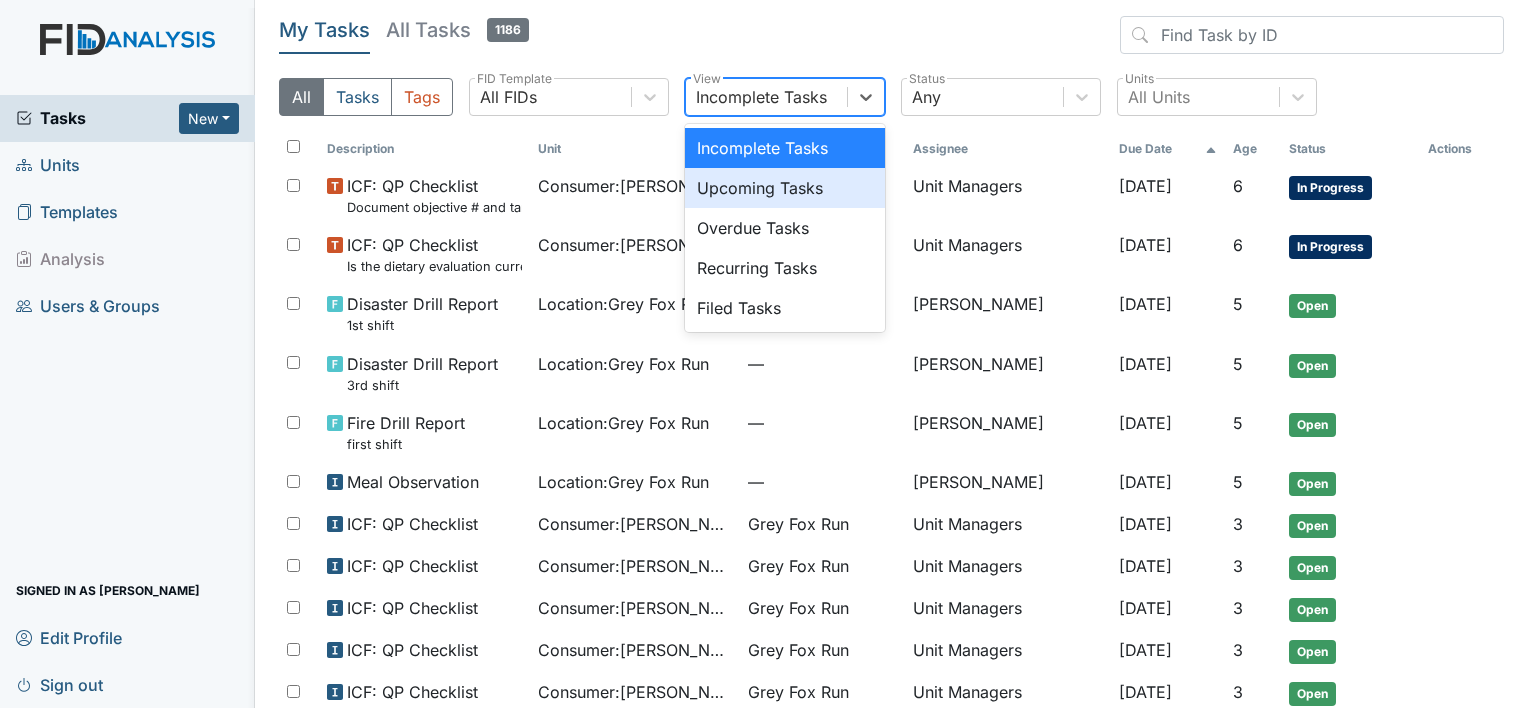click on "Upcoming Tasks" at bounding box center [785, 188] 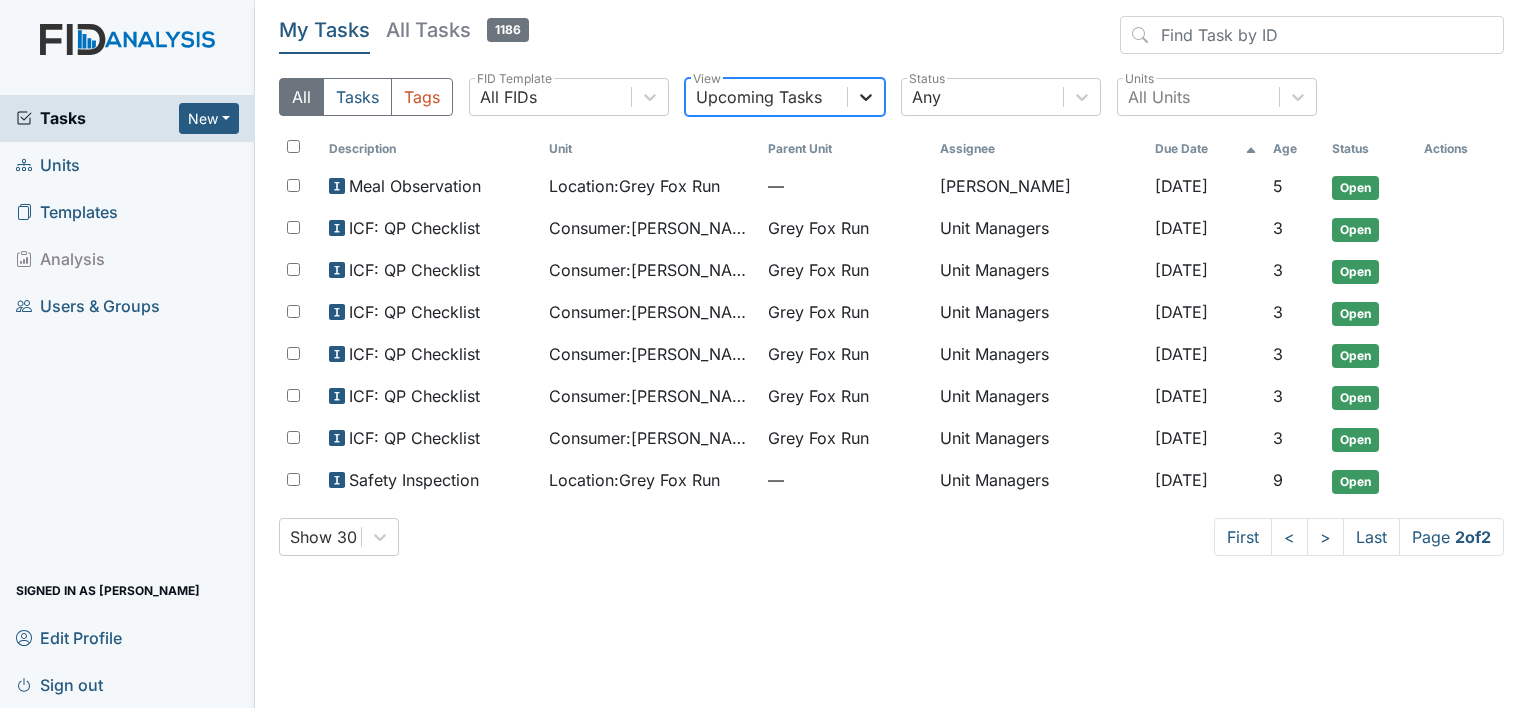 click at bounding box center (866, 97) 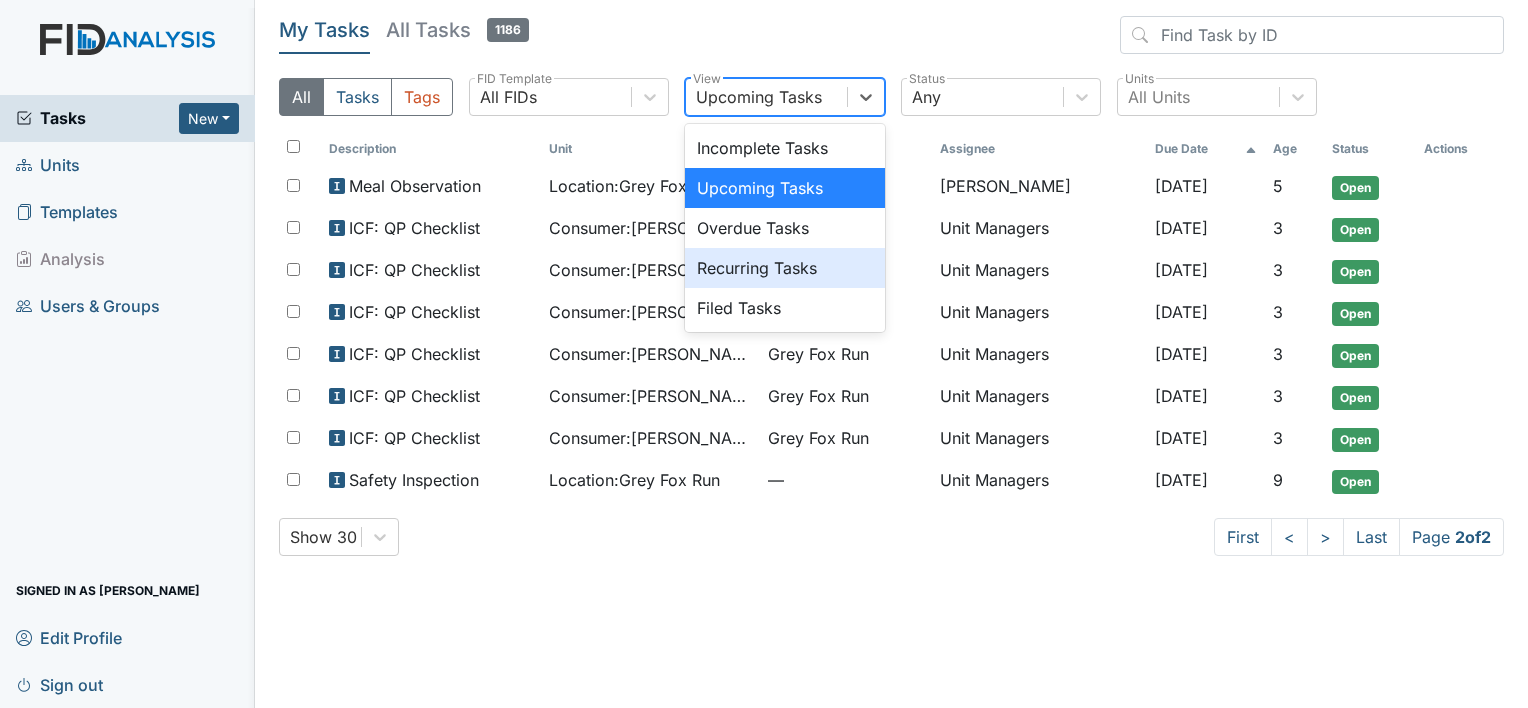click on "Recurring Tasks" at bounding box center [785, 268] 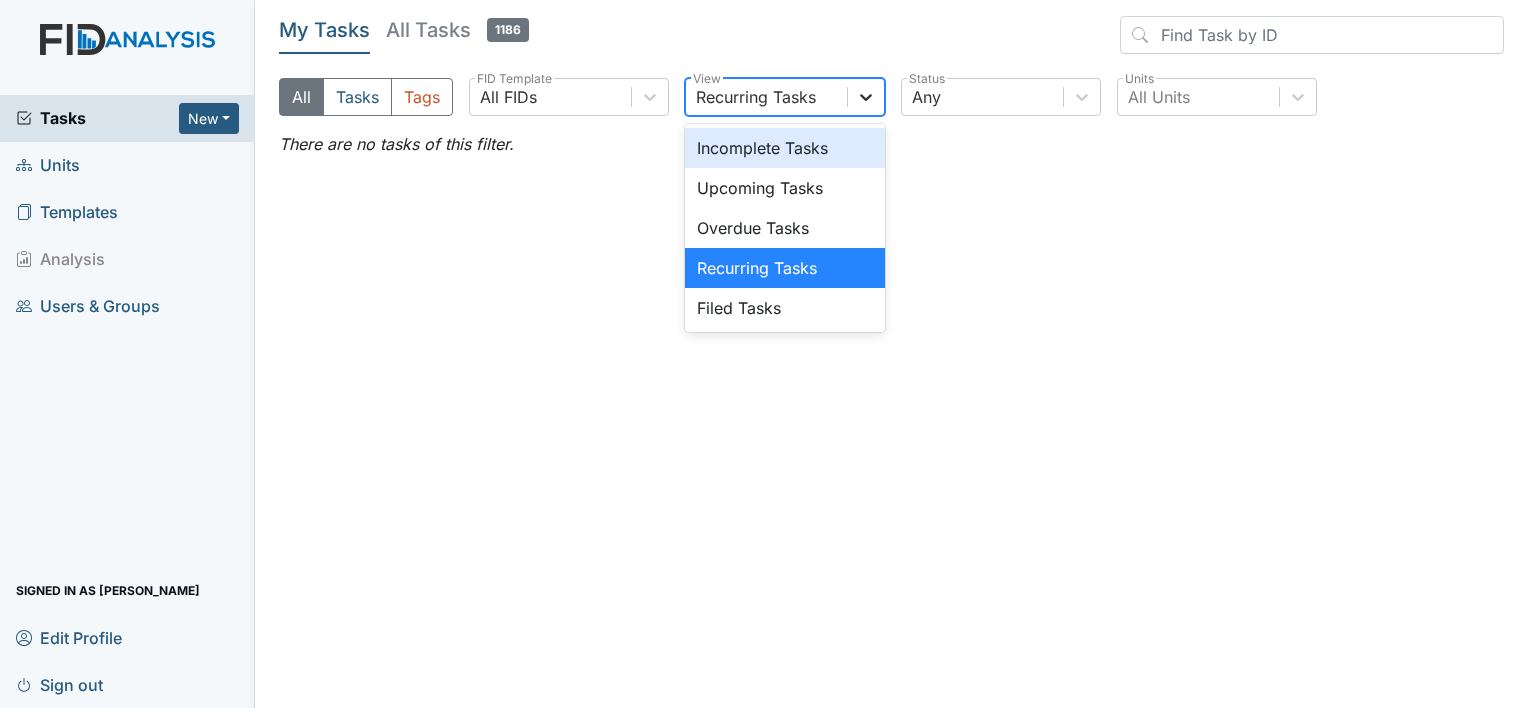 click 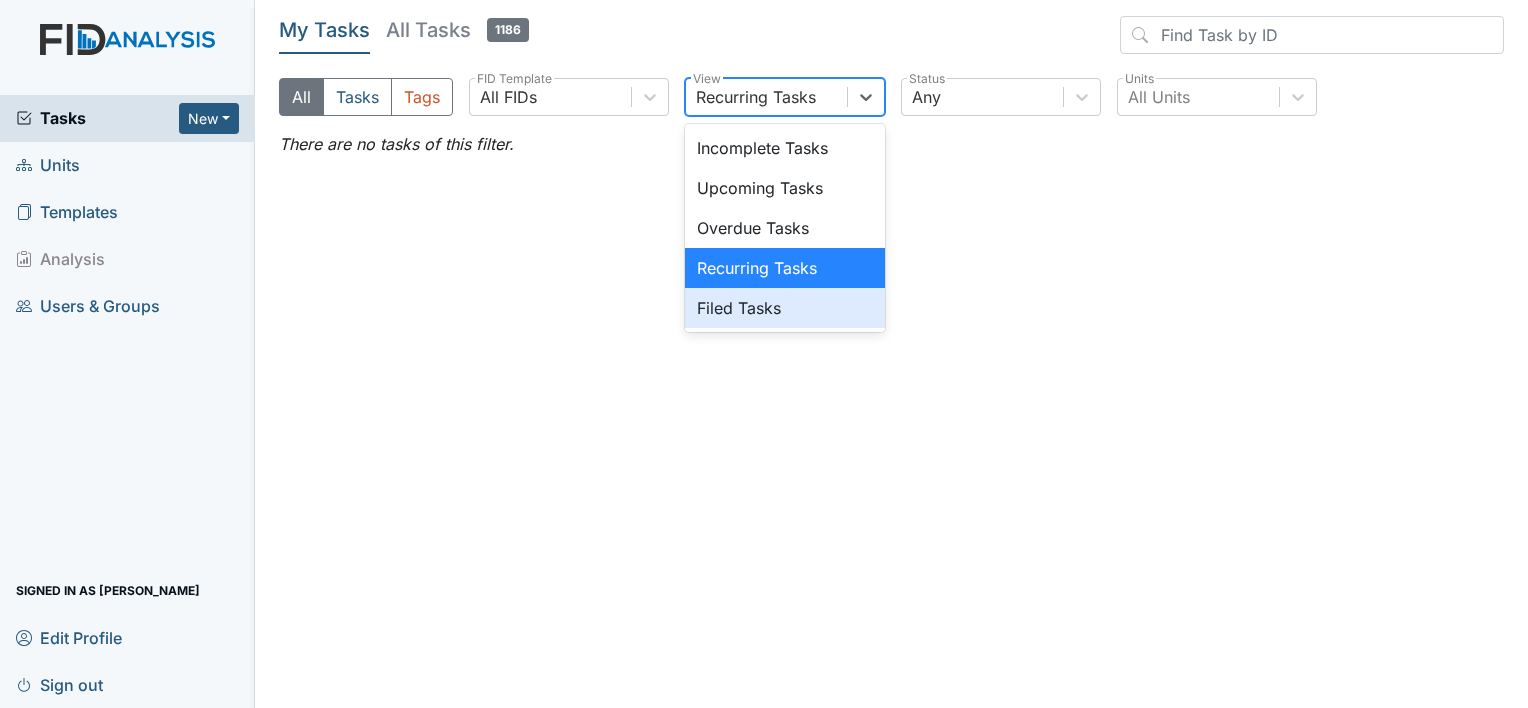 click on "Filed Tasks" at bounding box center [785, 308] 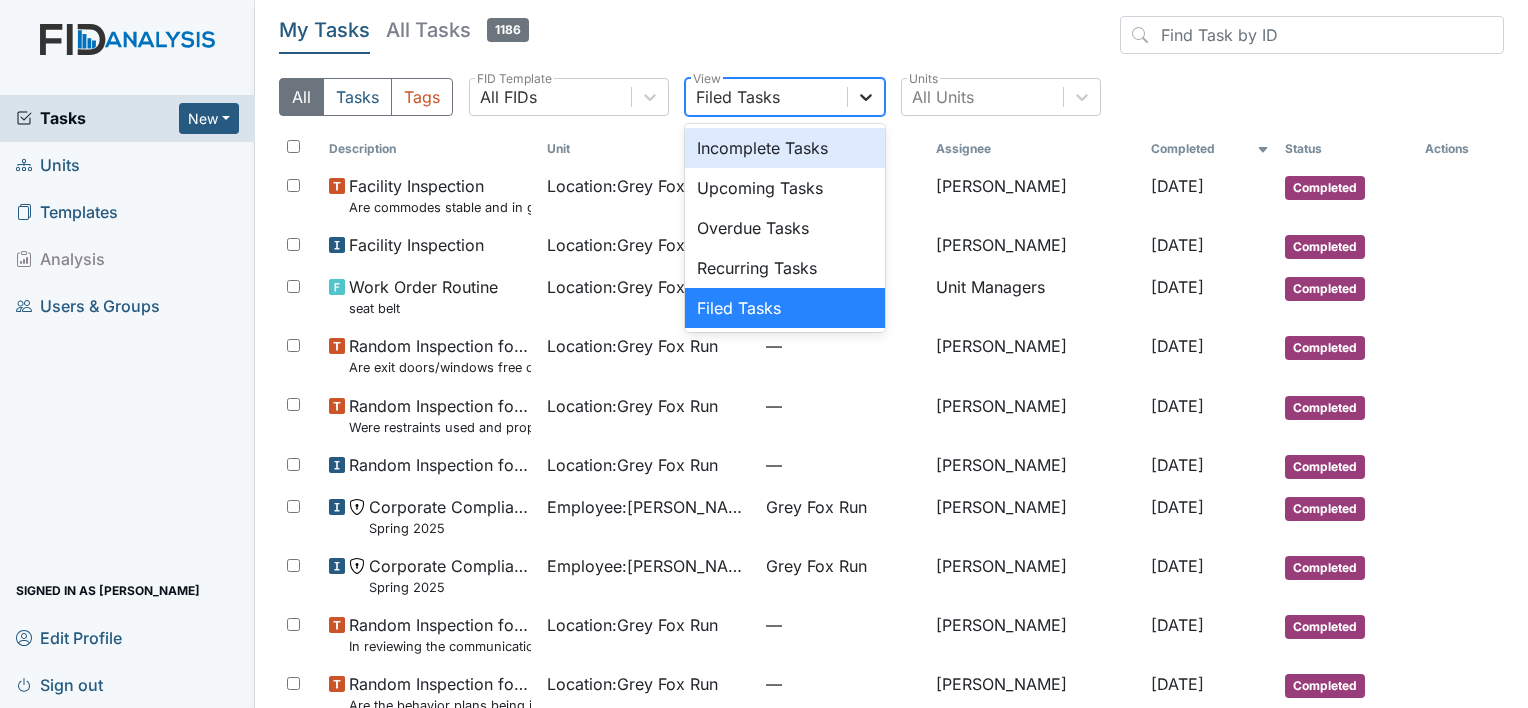 click 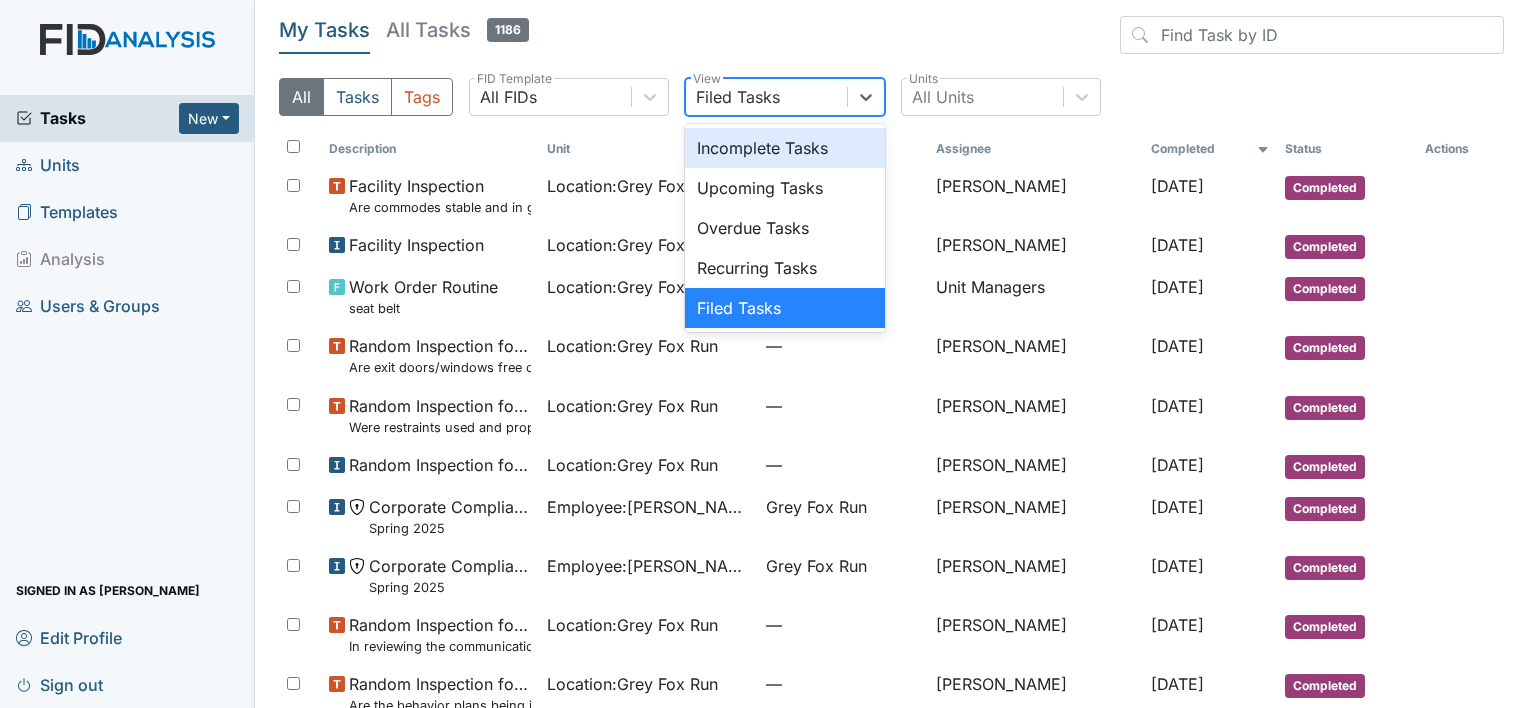 click on "Incomplete Tasks" at bounding box center [785, 148] 